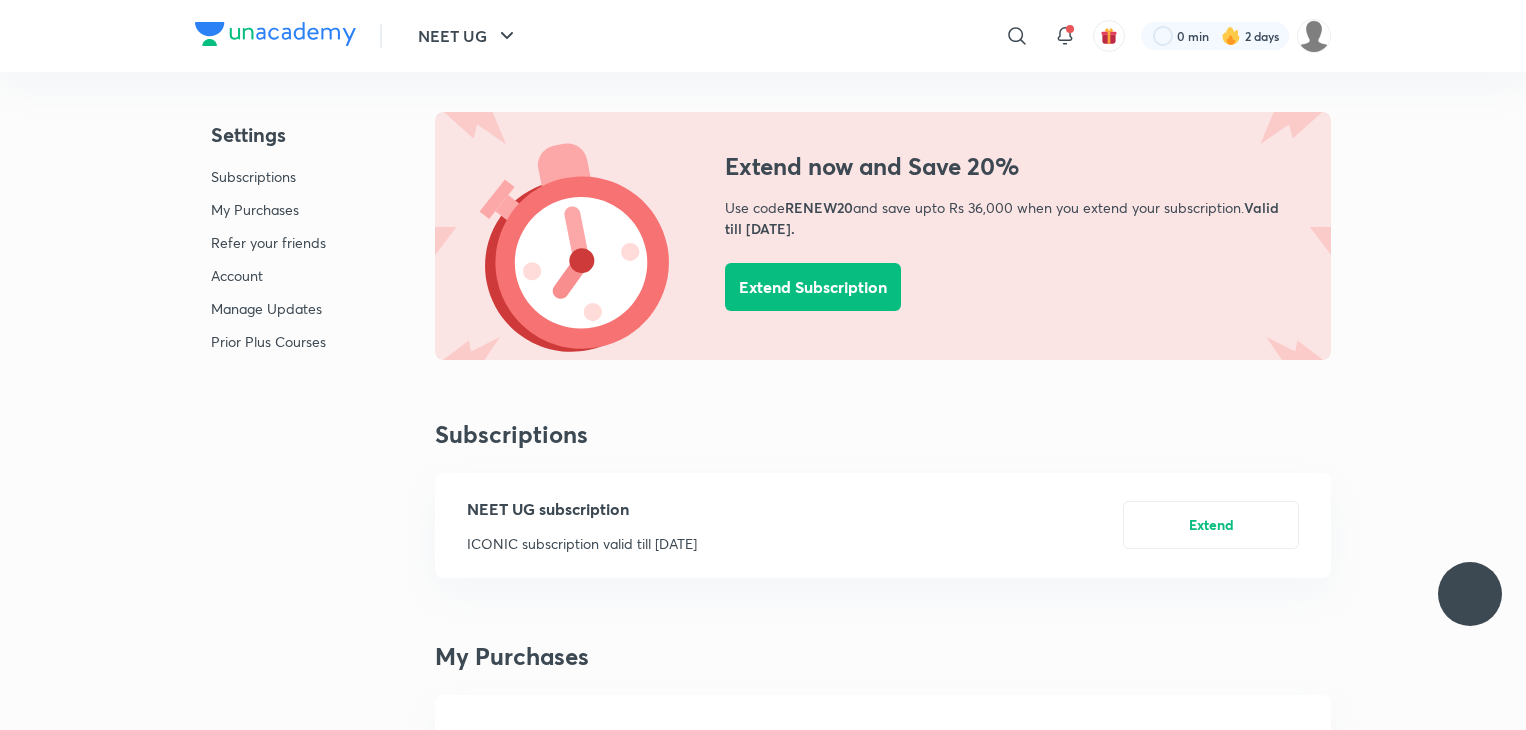 scroll, scrollTop: 0, scrollLeft: 0, axis: both 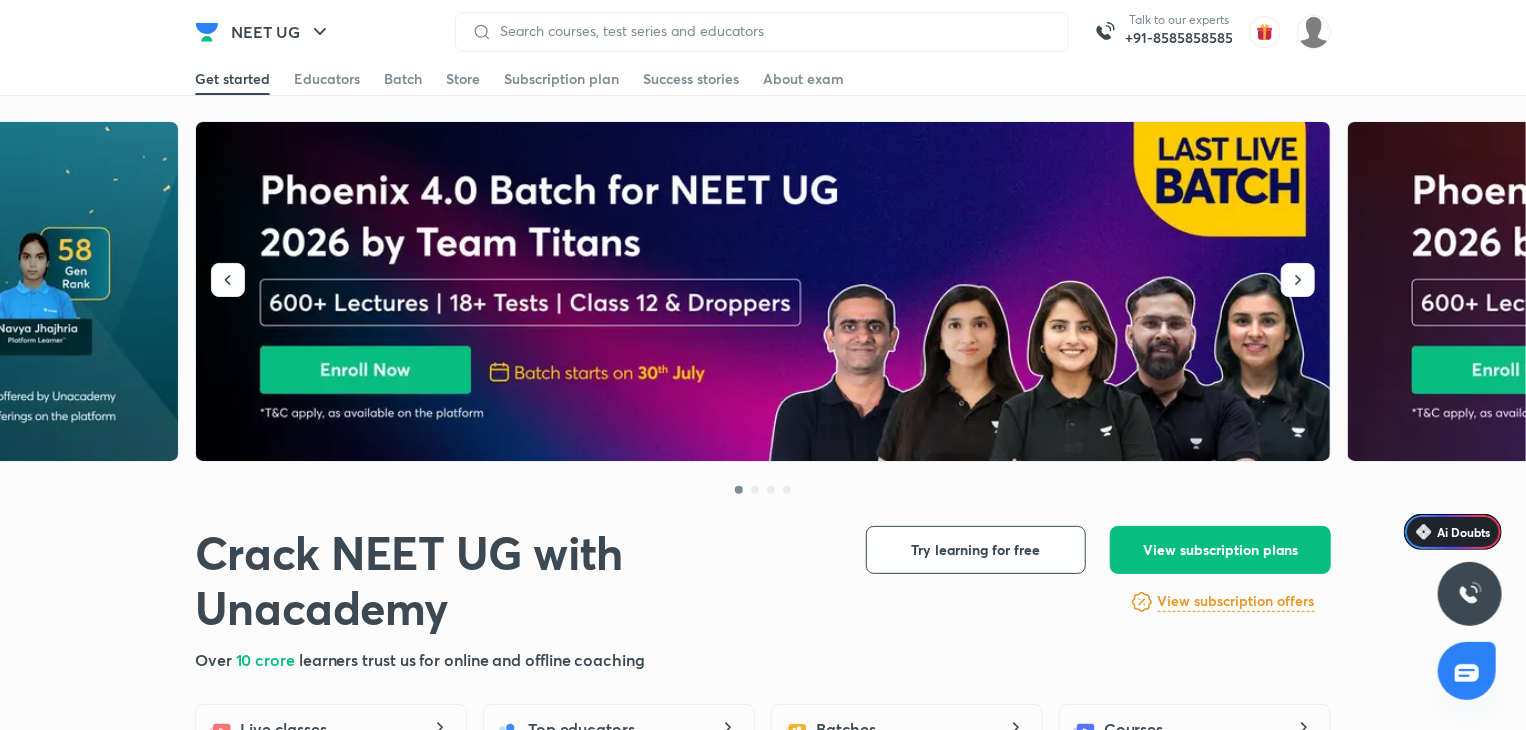 click at bounding box center [762, 32] 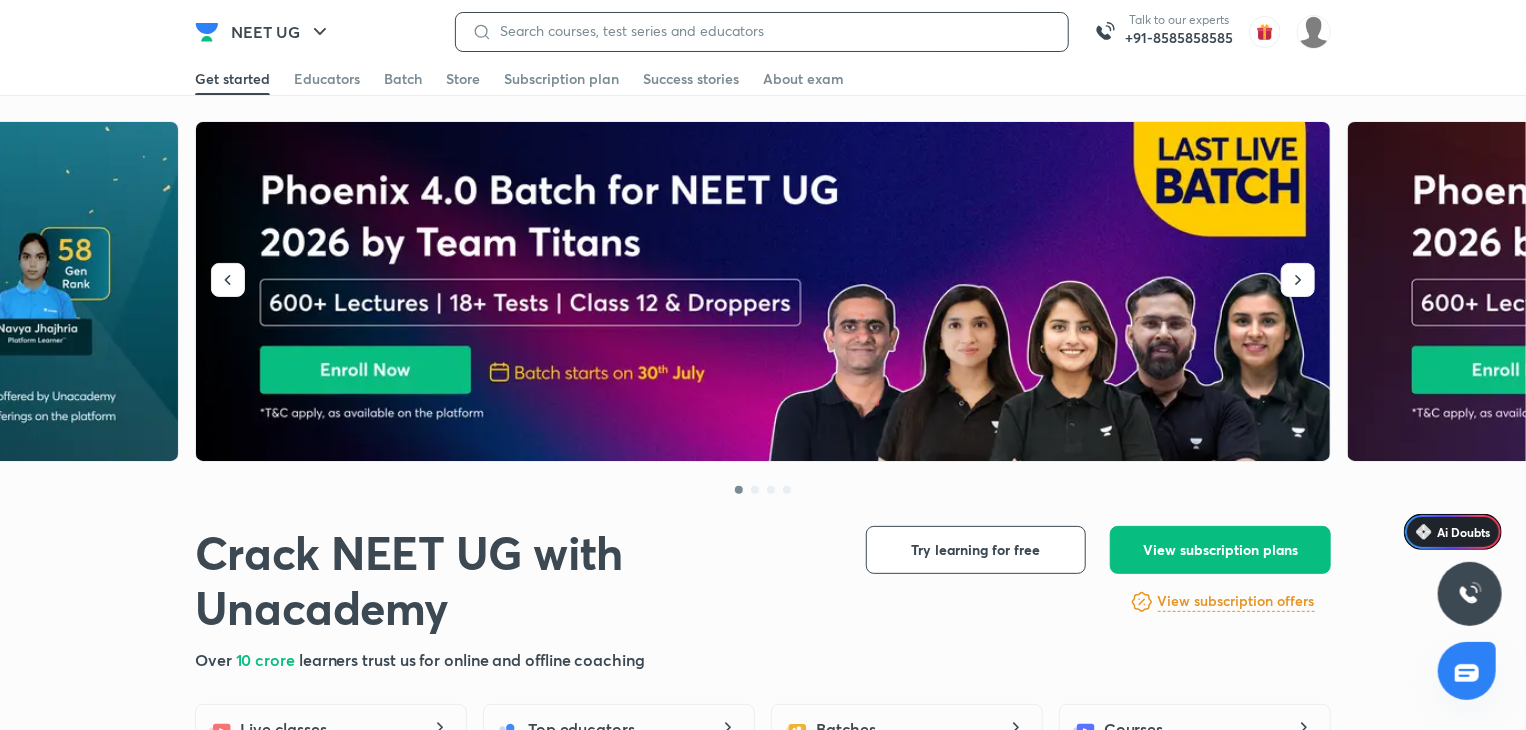 click at bounding box center (772, 31) 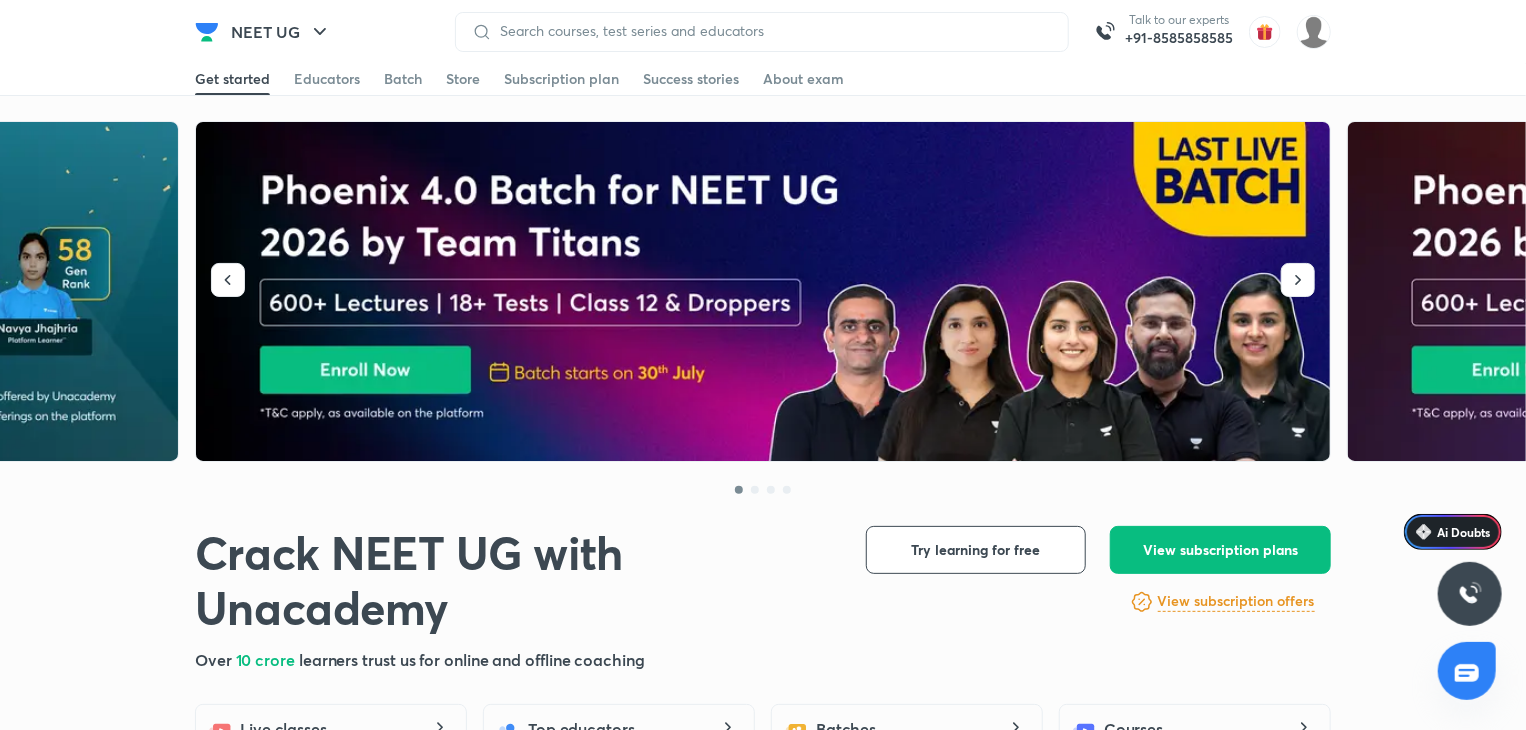 click at bounding box center [762, 32] 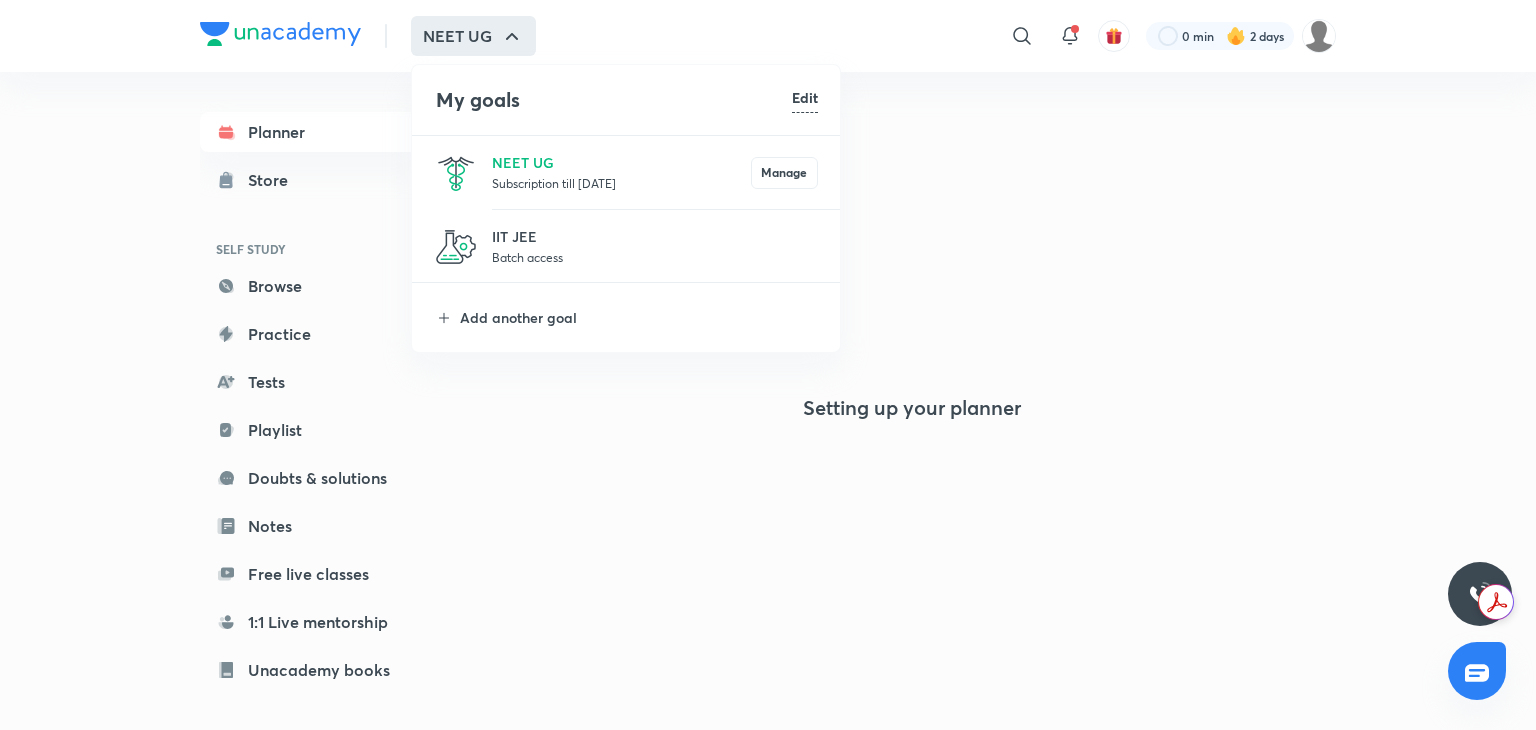 click at bounding box center [768, 365] 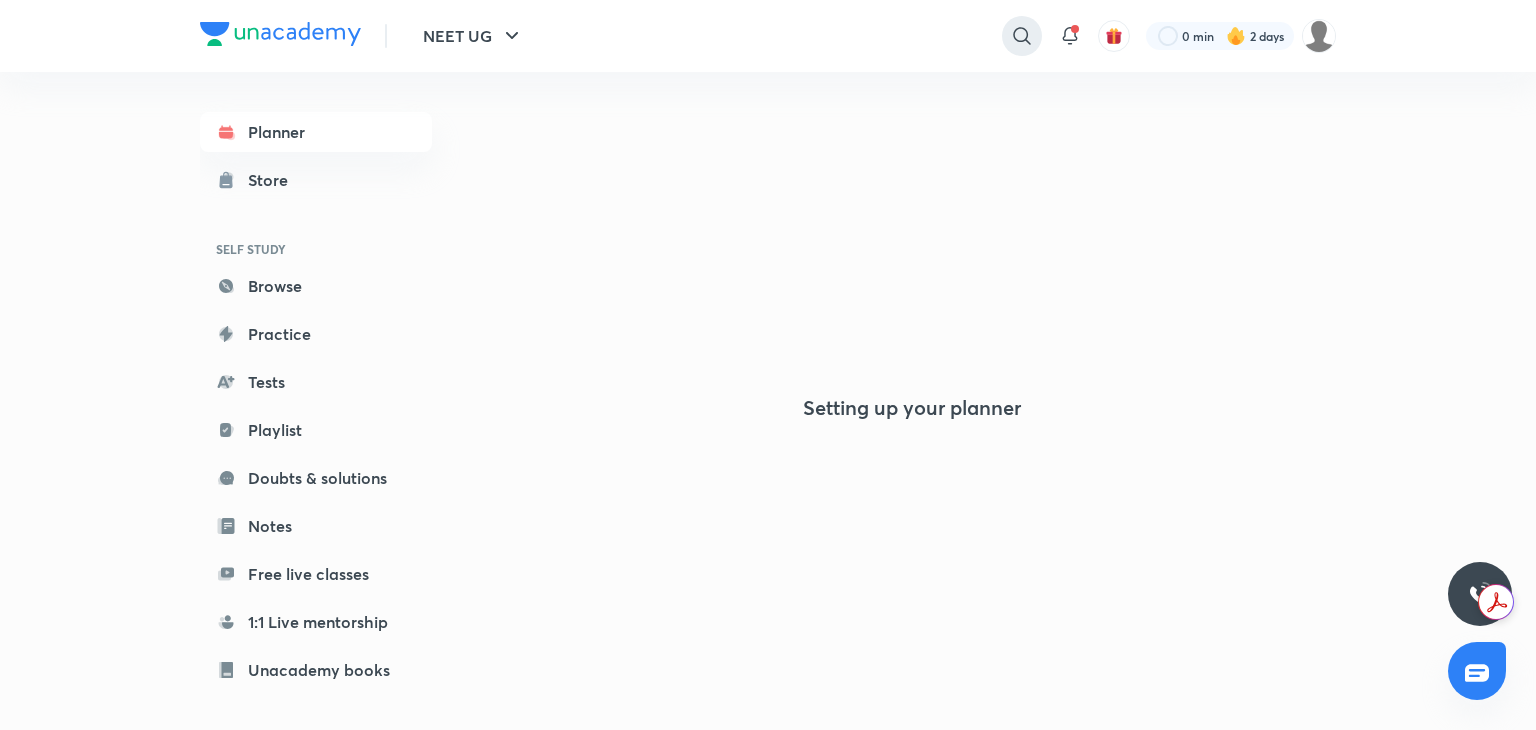 click at bounding box center (1022, 36) 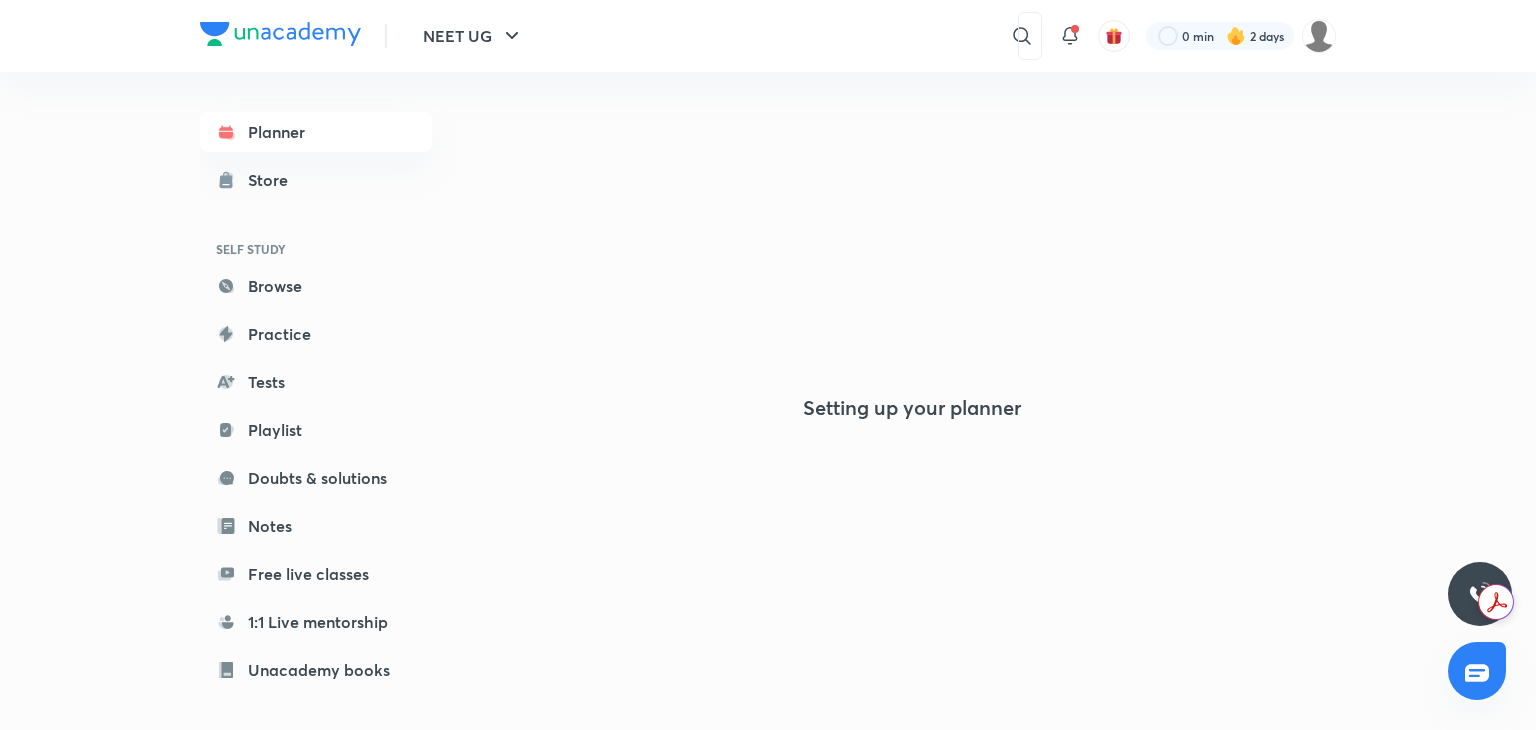 click on "Setting up your planner" at bounding box center [912, 328] 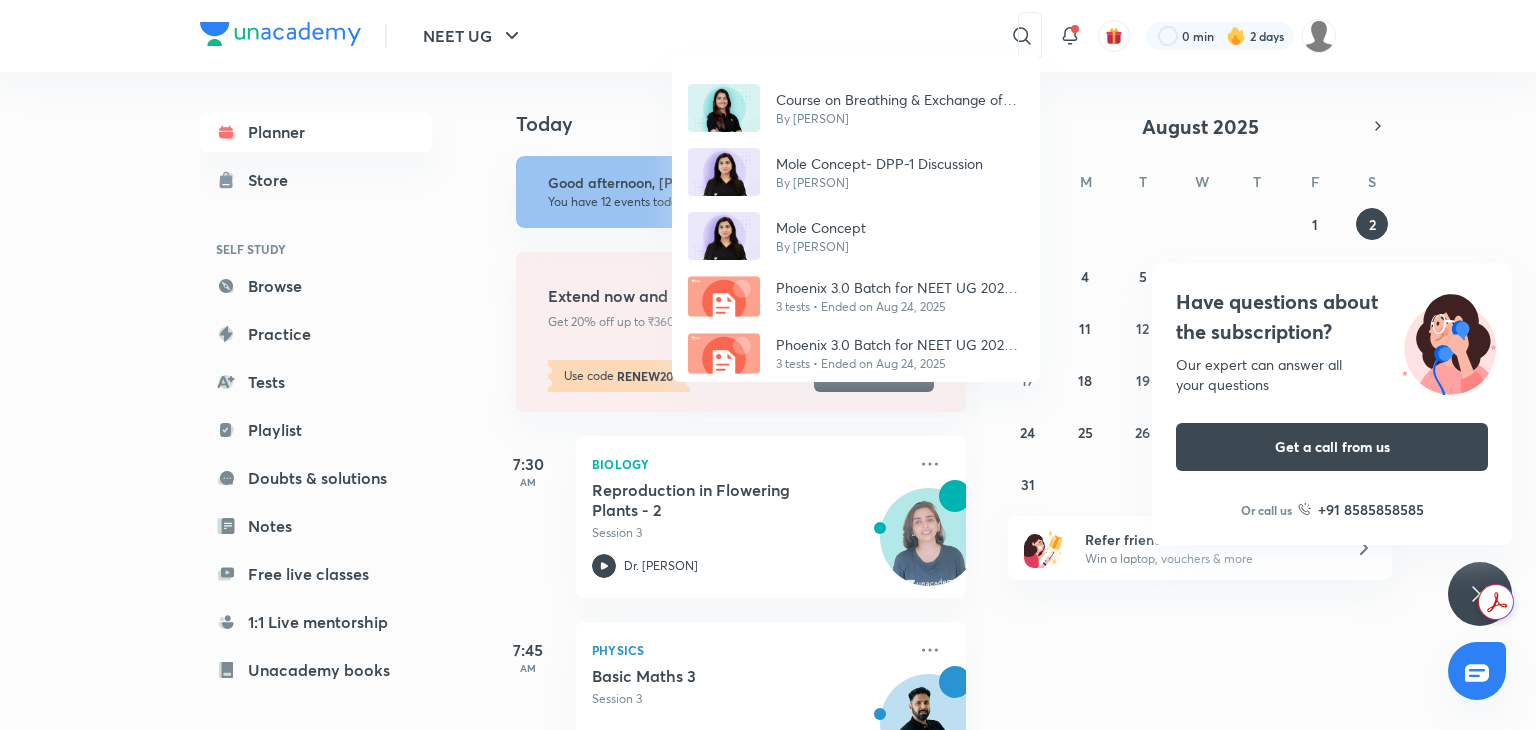 click on "Course on Breathing & Exchange of Gases By [PERSON] Mole Concept- DPP-1 Discussion By [PERSON] Mole Concept By [PERSON] Phoenix 3.0 Batch for NEET UG 2026 by Team Titans 3 tests • Ended on Aug 24, 2025 Phoenix 3.0 Batch for NEET UG 2026 by Team JAWAAB 3 tests • Ended on Aug 24, 2025" at bounding box center [768, 365] 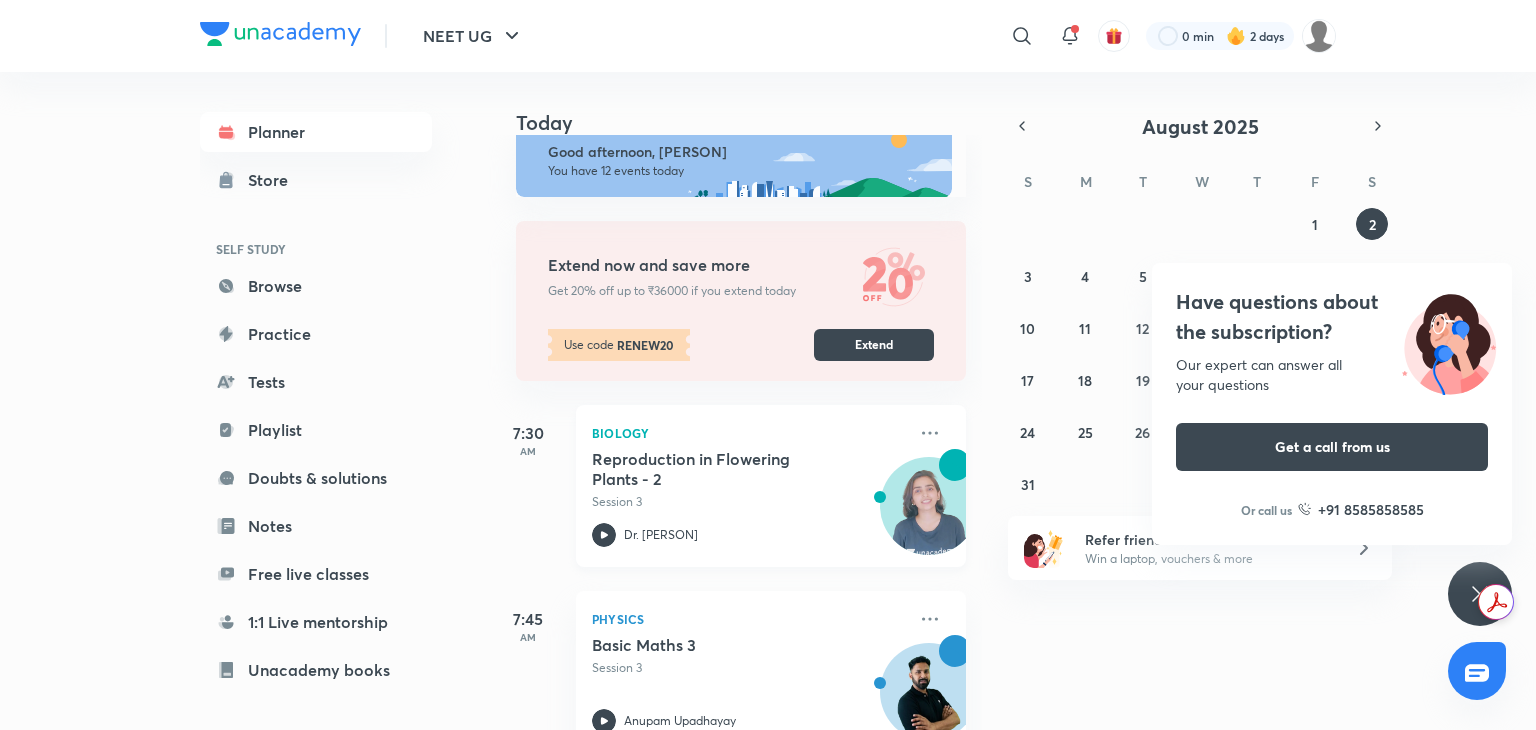 scroll, scrollTop: 31, scrollLeft: 0, axis: vertical 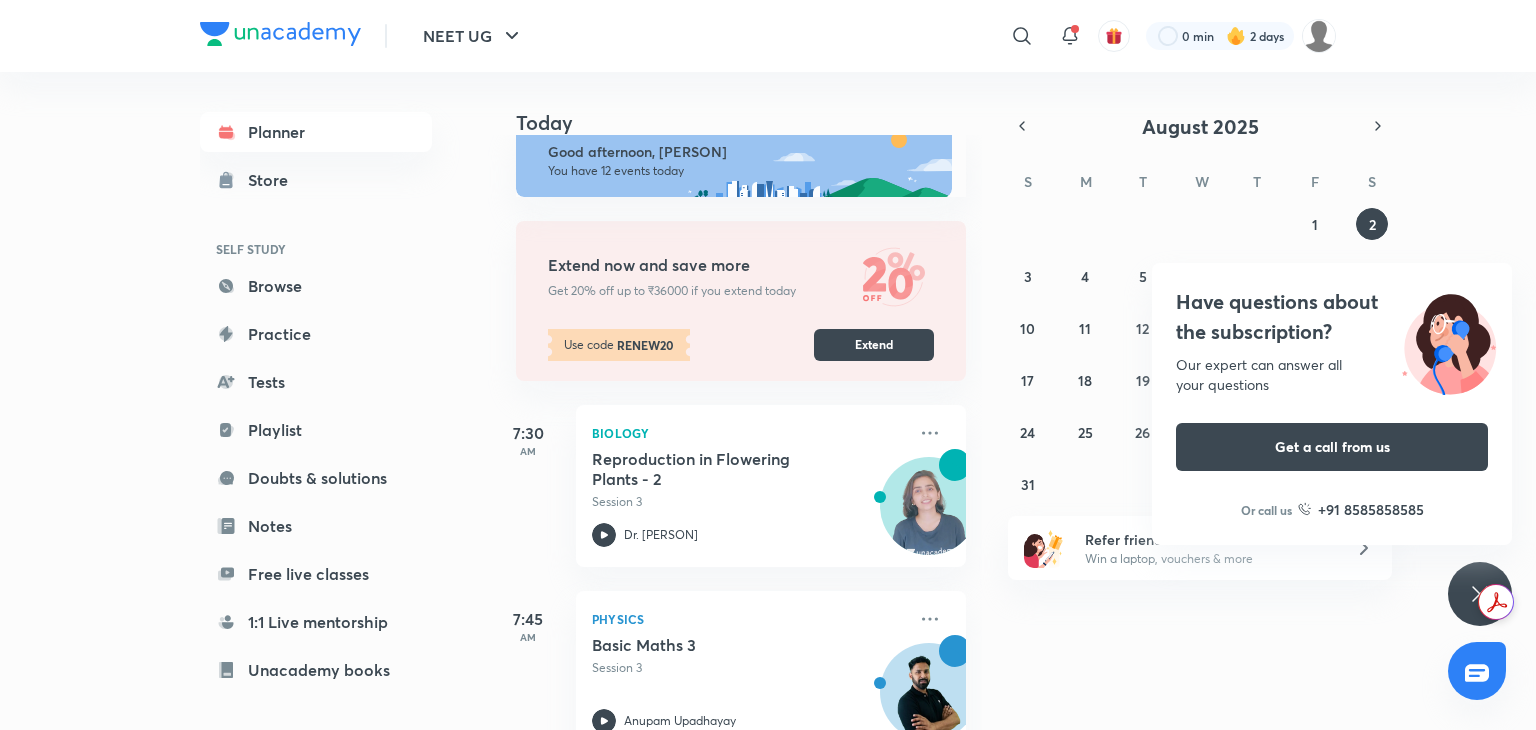 click on "Have questions about the subscription? Our expert can answer all your questions Get a call from us Or call us +91 8585858585" at bounding box center [1480, 594] 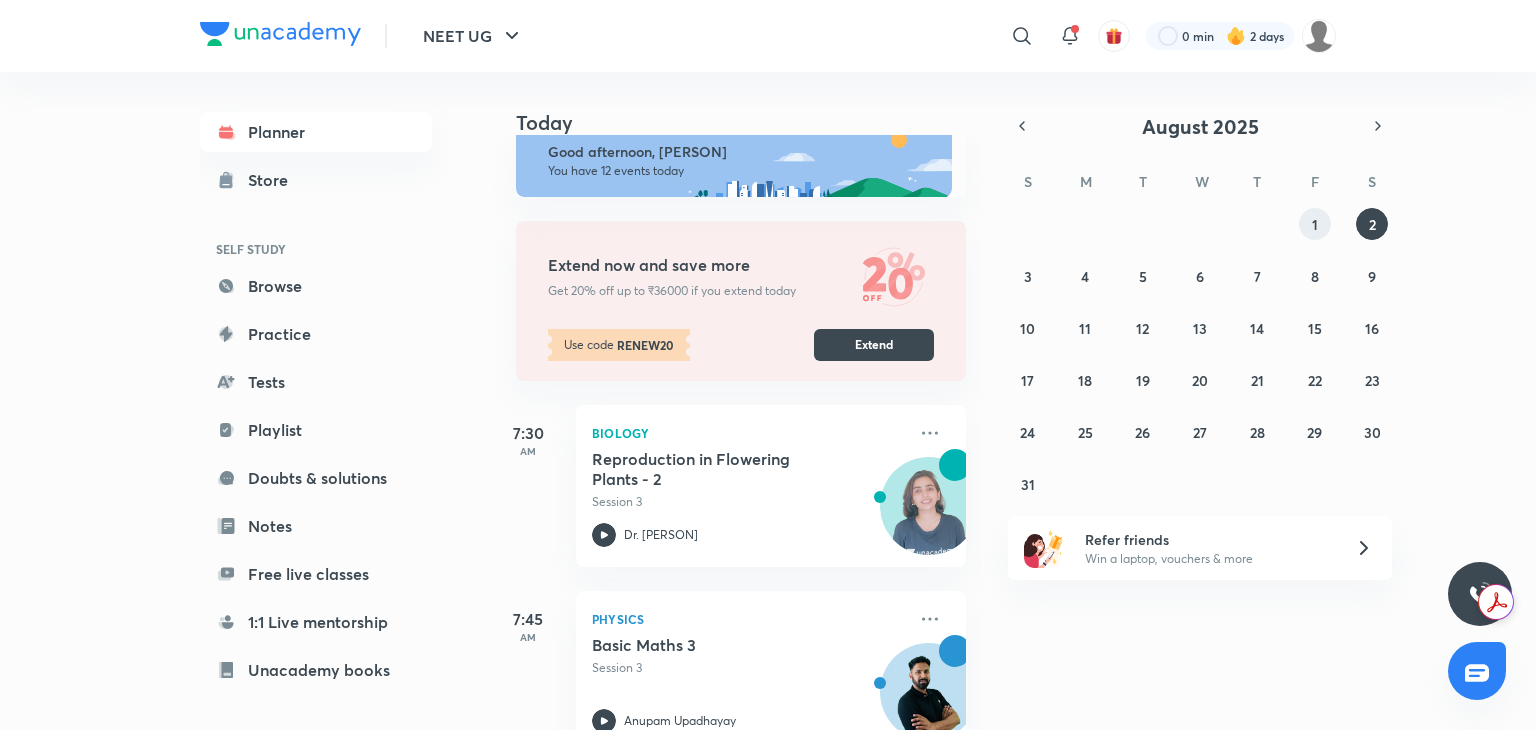 click on "1" at bounding box center (1315, 224) 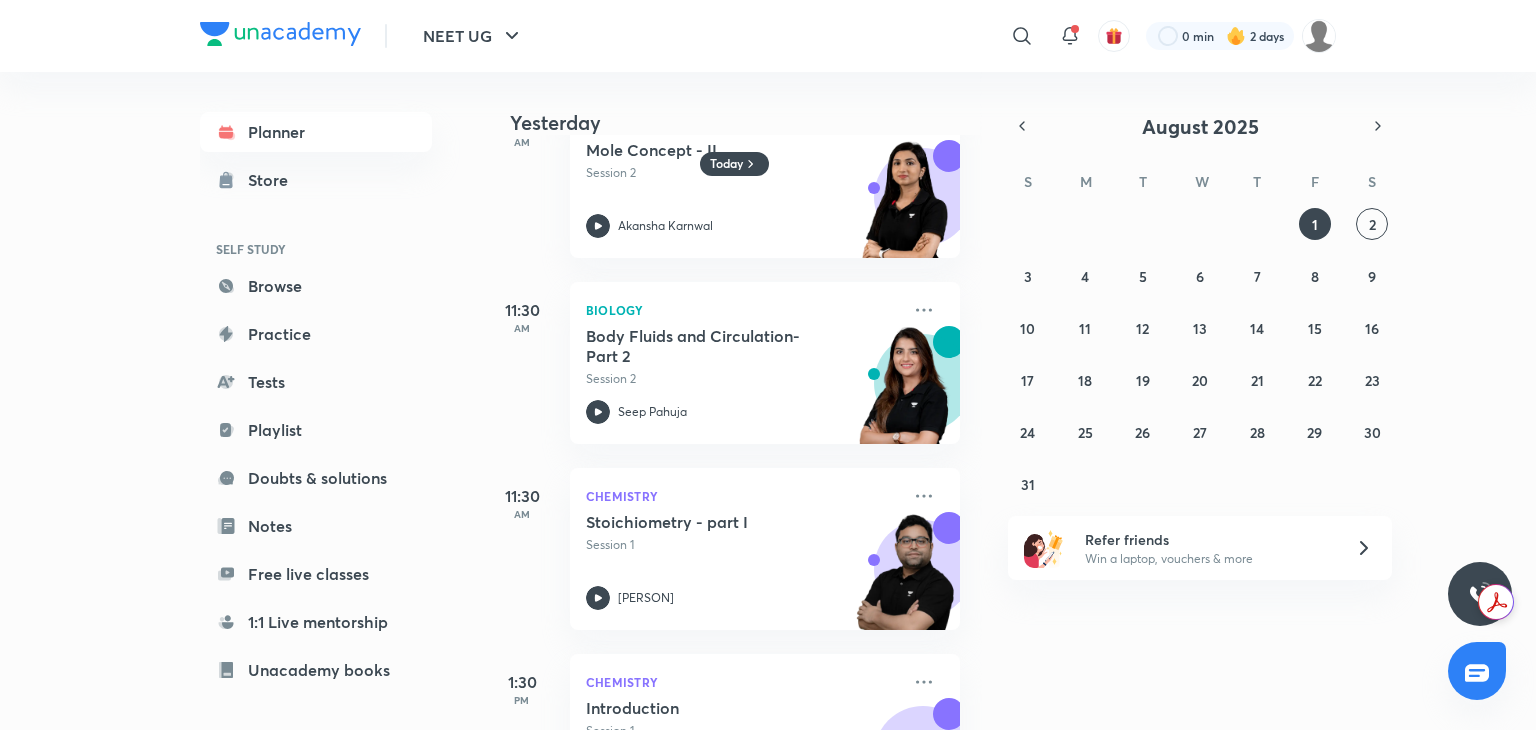 scroll, scrollTop: 436, scrollLeft: 7, axis: both 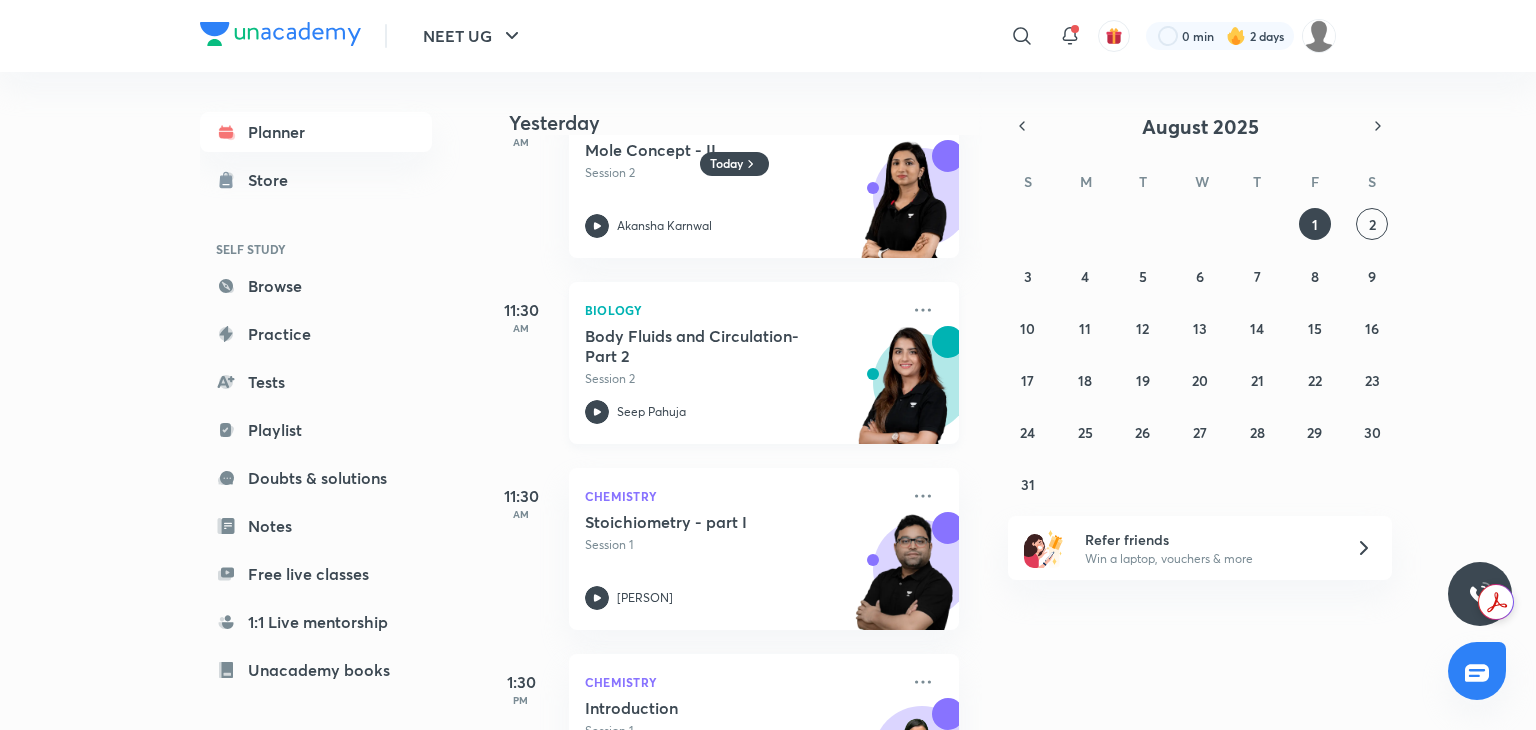 click on "Body Fluids and Circulation- Part 2 Session 2 [PERSON]" at bounding box center (742, 375) 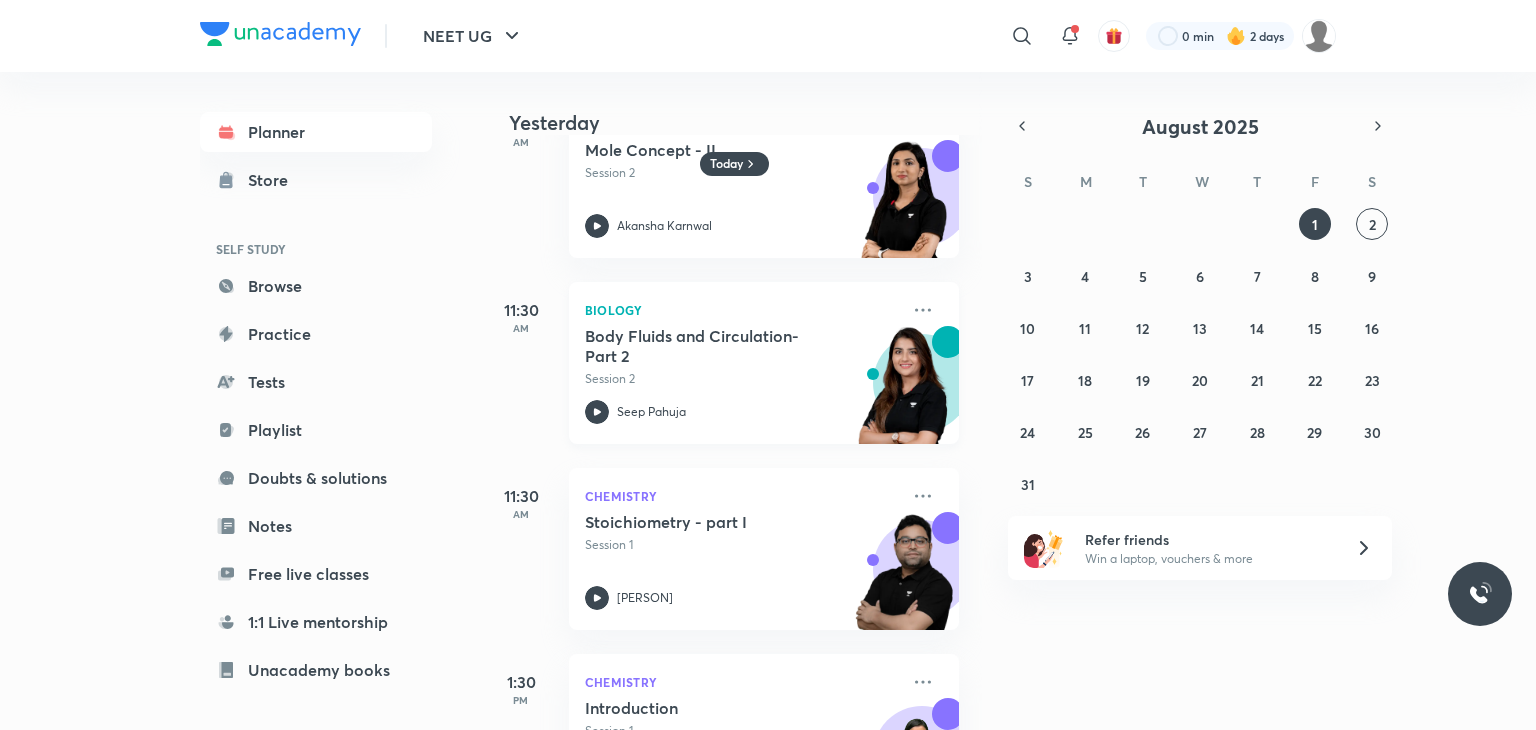 click on "Biology Body Fluids and Circulation- Part 2 Session 2 [PERSON]" at bounding box center (764, 363) 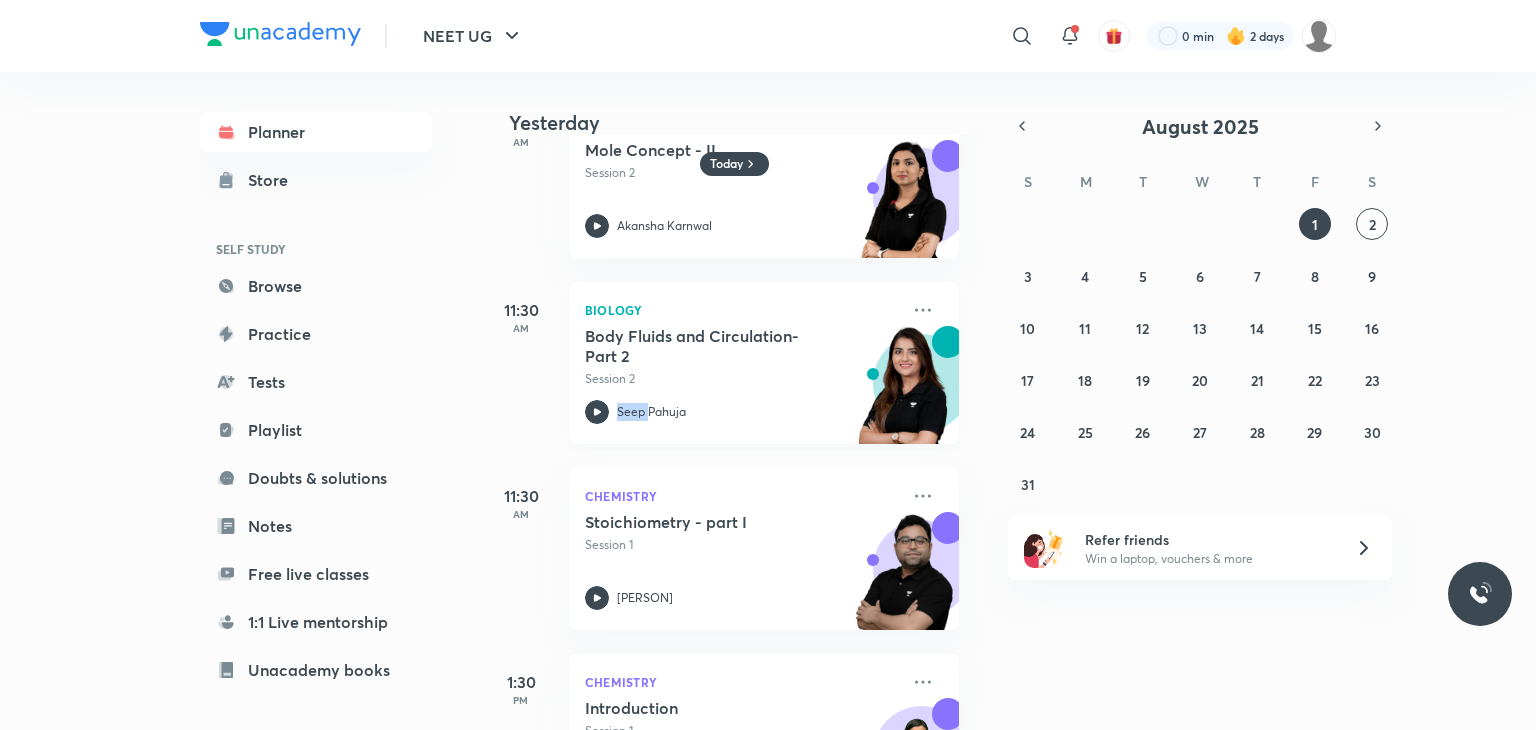 click 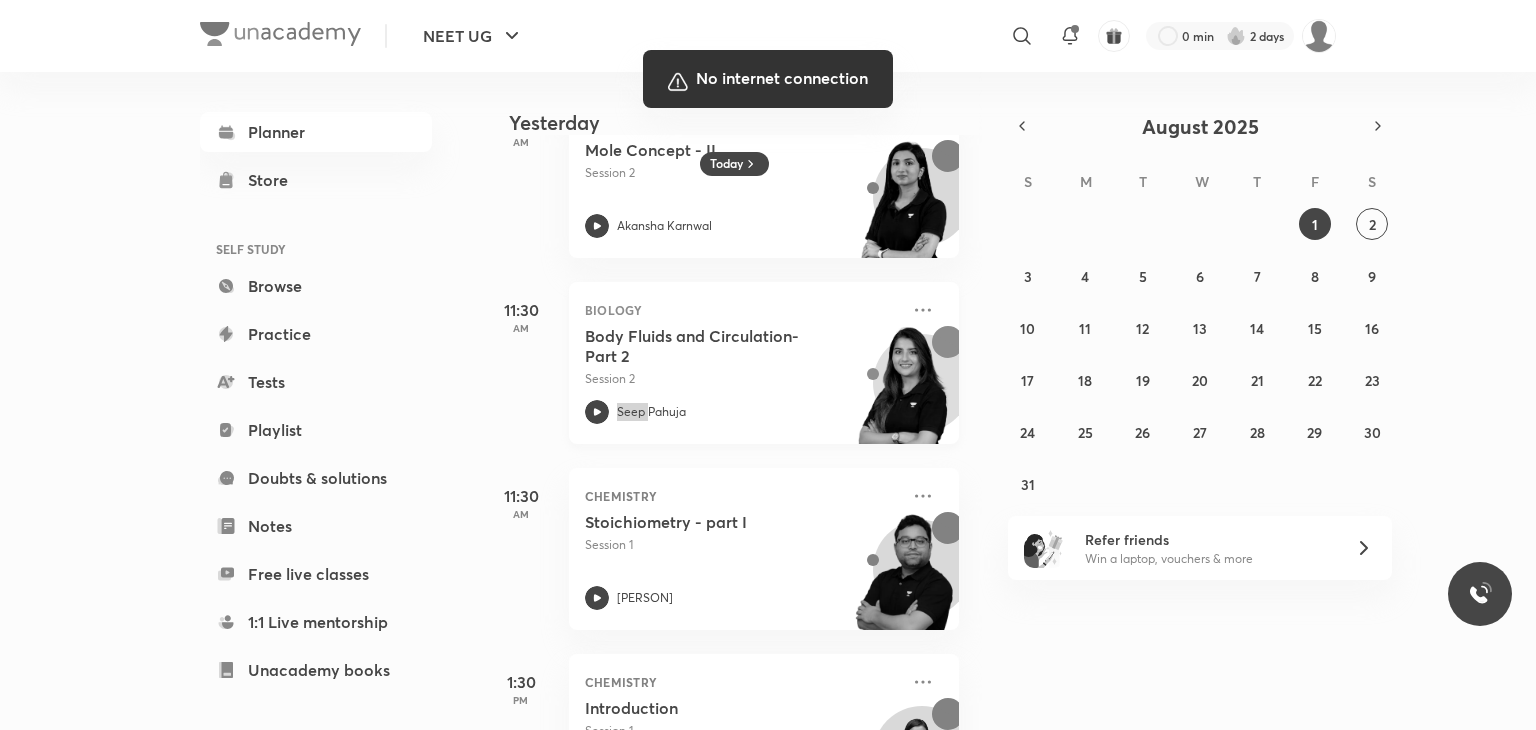 click on "NEET UG ​ 0 min 2 days Planner Store SELF STUDY Browse Practice Tests Playlist Doubts & solutions Notes Free live classes 1:1 Live mentorship Unacademy books ME Enrollments Saved Today Yesterday 7:45 AM Physics Basic Maths 2 Session 2 [PERSON] 9:30 AM Chemistry Ionization Energy - Part I Session 1 • Cancelled [PERSON] 10:00 AM Chemistry Mole Concept - II Session 2 [PERSON] 11:30 AM Biology Body Fluids and Circulation- Part 2 Session 2 [PERSON] 11:30 AM Chemistry Stoichiometry - part I Session 1 [PERSON] 1:30 PM Chemistry Introduction Session 1 [PERSON] 1:45 PM Chemistry Chemical Equilibrium-3 Session 3 [PERSON] 2:00 PM Physics Vectors - 1 Session 1 [PERSON] 2:00 PM Test Test - 11 (Principles of Inheritance and Variations) 30 min • 45 questions 5:00 PM Biology Human Reproduction - 1 Session 2 • Cancelled Dr. [PERSON] 5:30 PM Biology Cell Cycle and Division 1 Session 1 [PERSON] 7:00 PM Chemistry Ionic Bond - Part IV Session 4 [PERSON]" at bounding box center (768, 365) 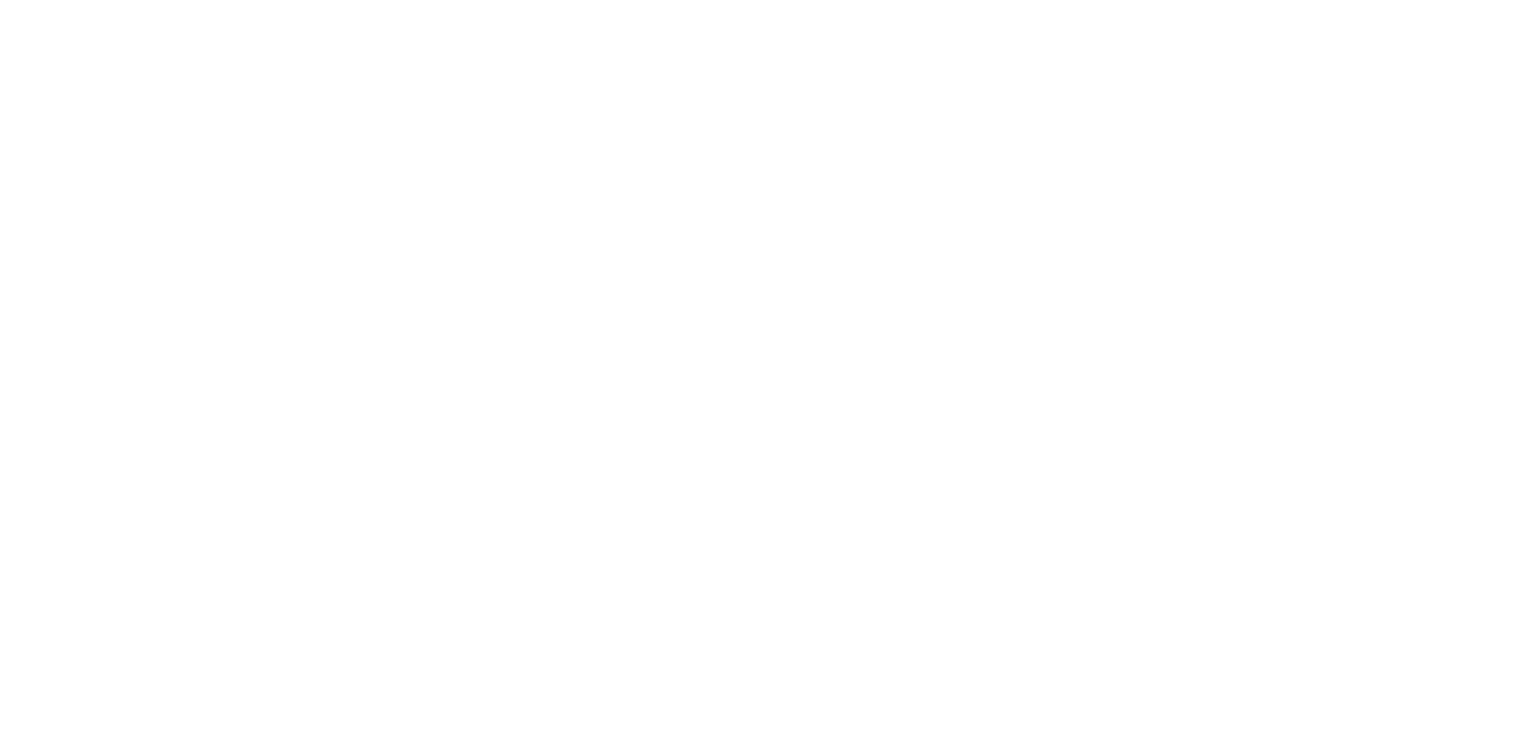 click at bounding box center (768, 4) 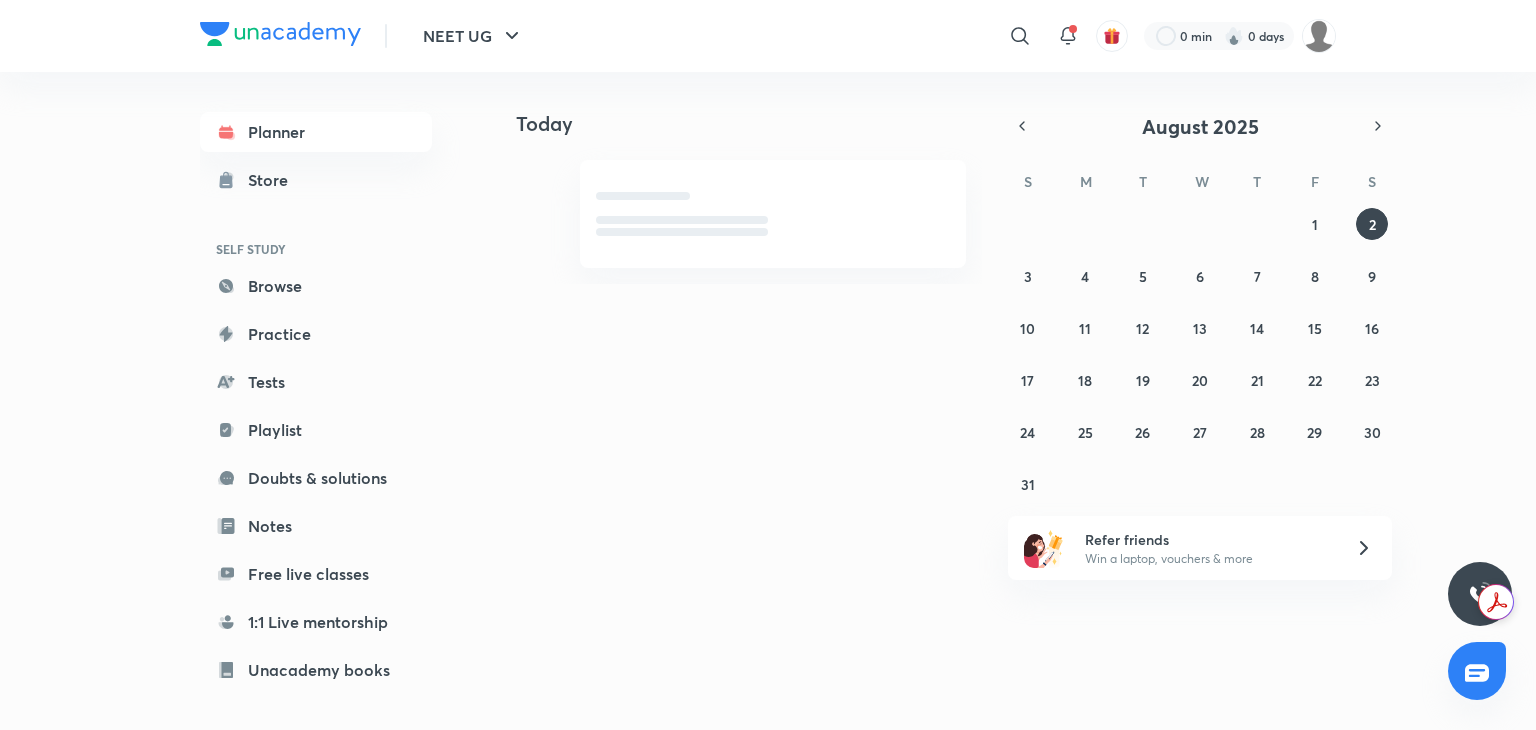 scroll, scrollTop: 0, scrollLeft: 0, axis: both 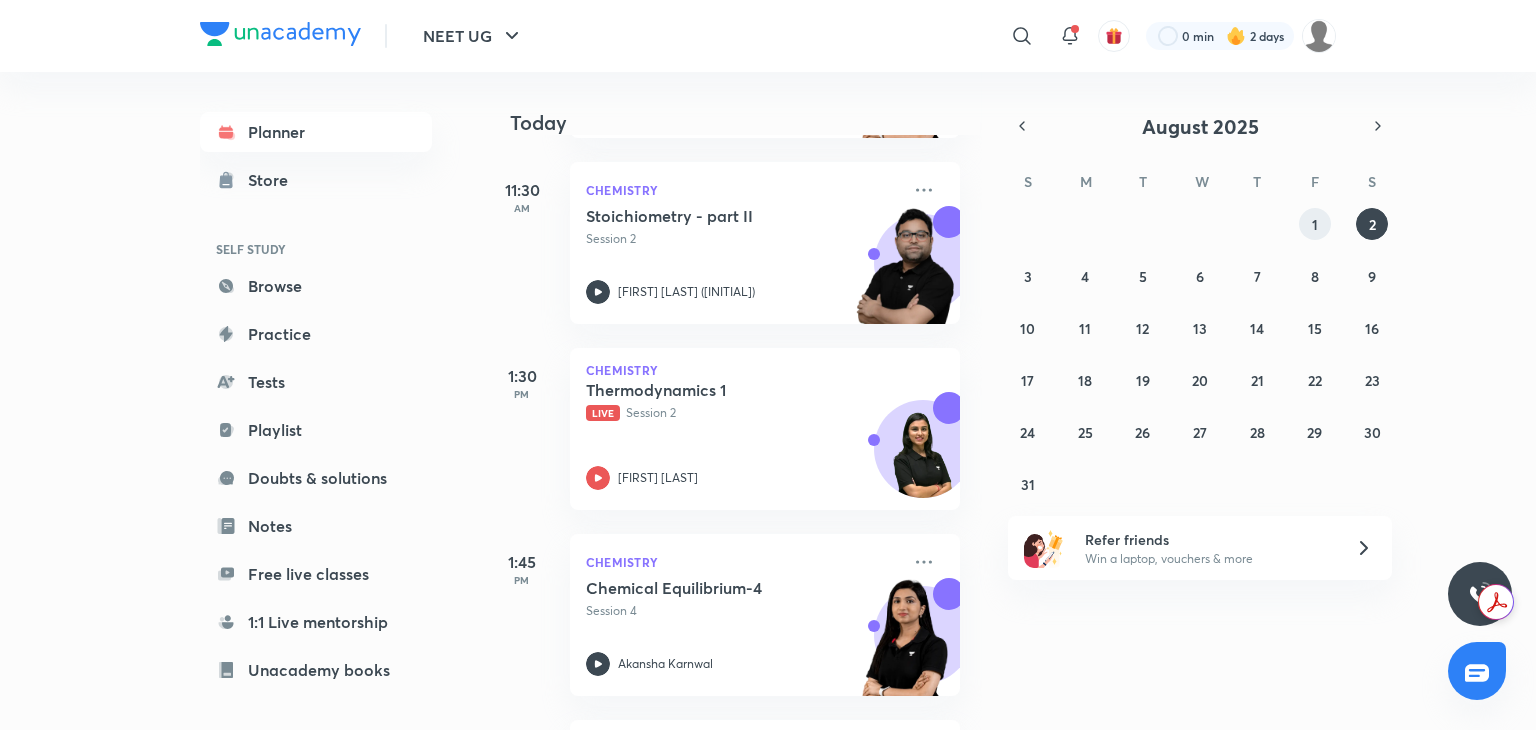 click on "1" at bounding box center [1315, 224] 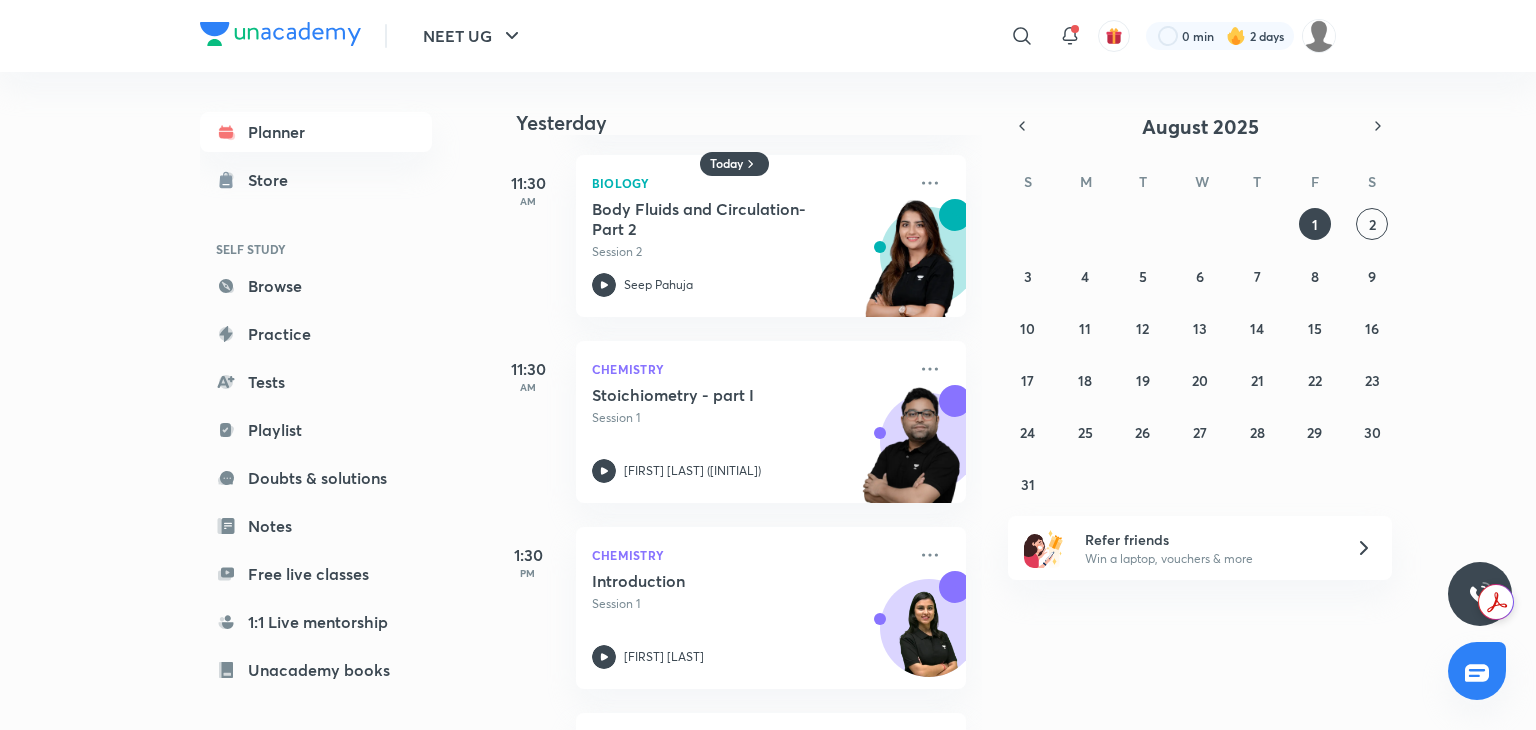 scroll, scrollTop: 564, scrollLeft: 0, axis: vertical 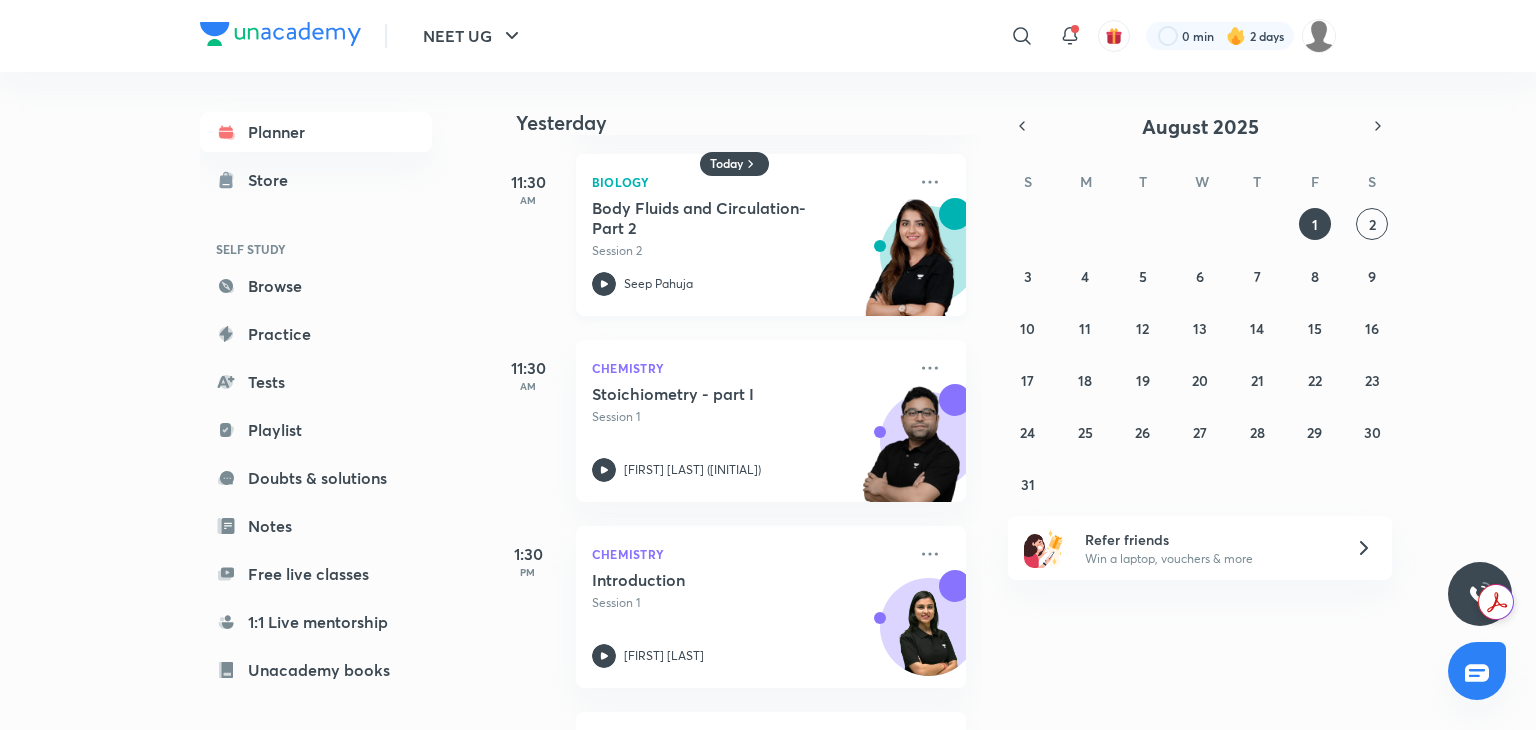 click on "Seep Pahuja" at bounding box center [749, 284] 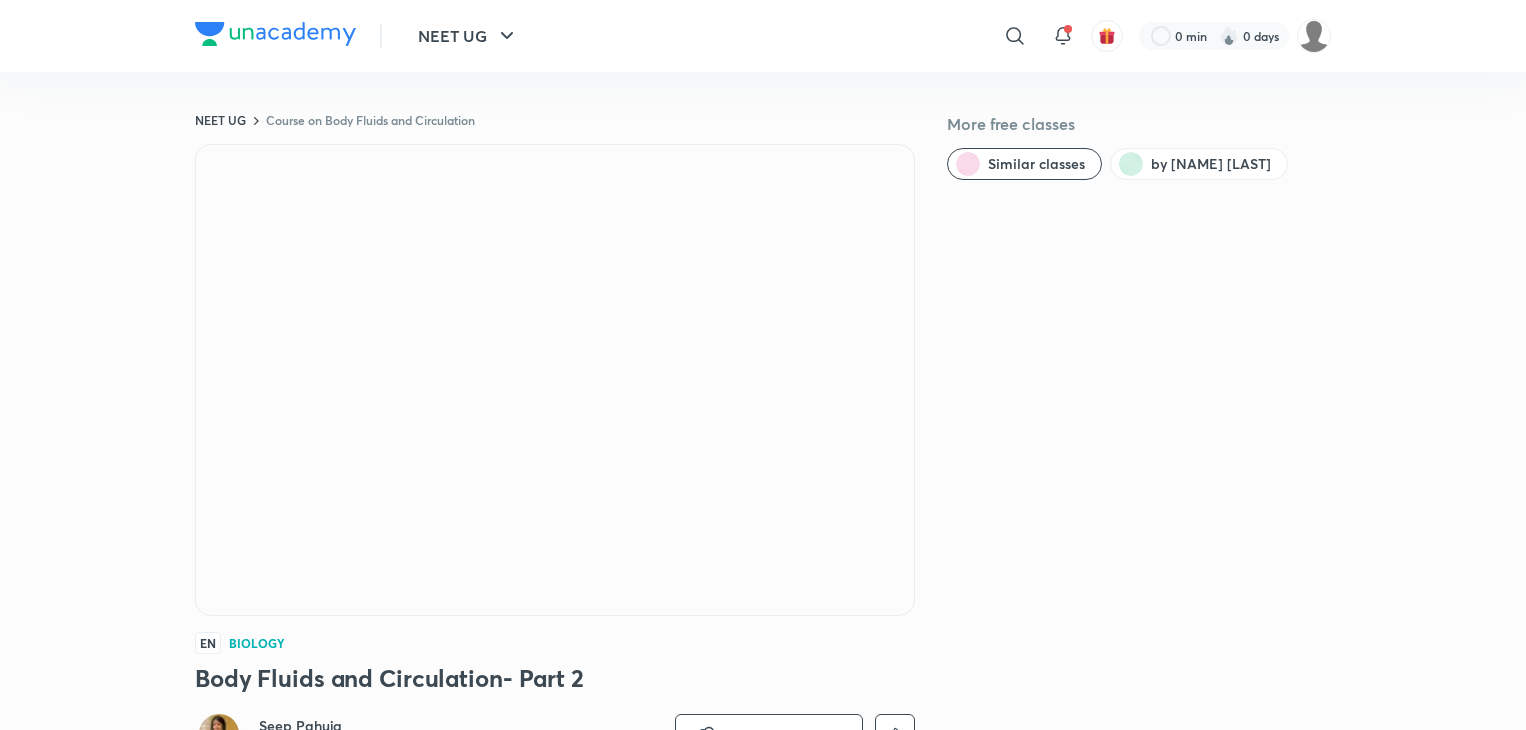 scroll, scrollTop: 0, scrollLeft: 0, axis: both 